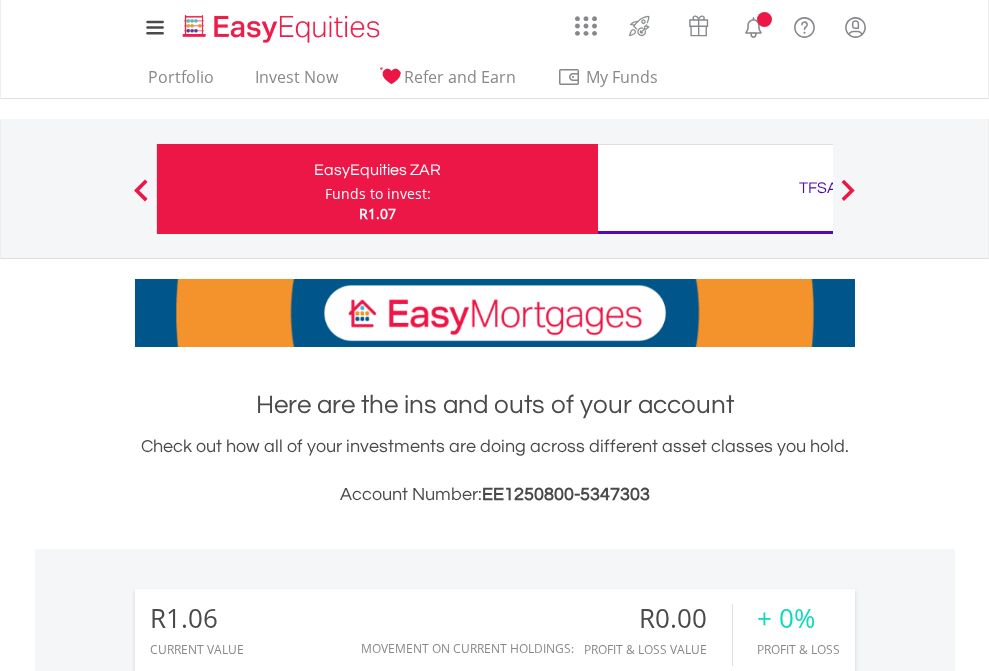 scroll, scrollTop: 0, scrollLeft: 0, axis: both 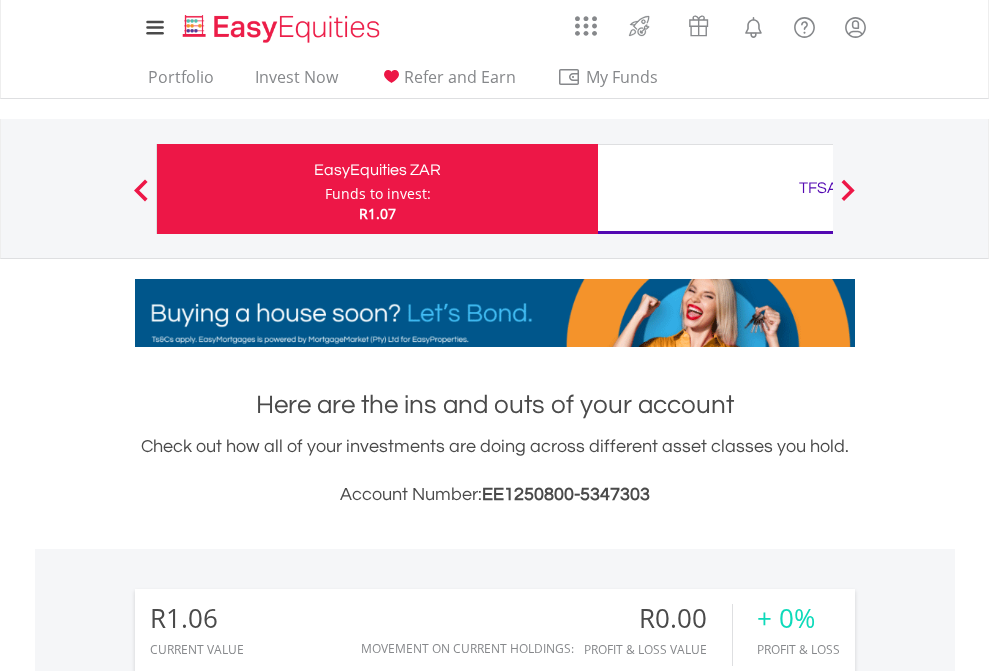 click on "Funds to invest:" at bounding box center [378, 194] 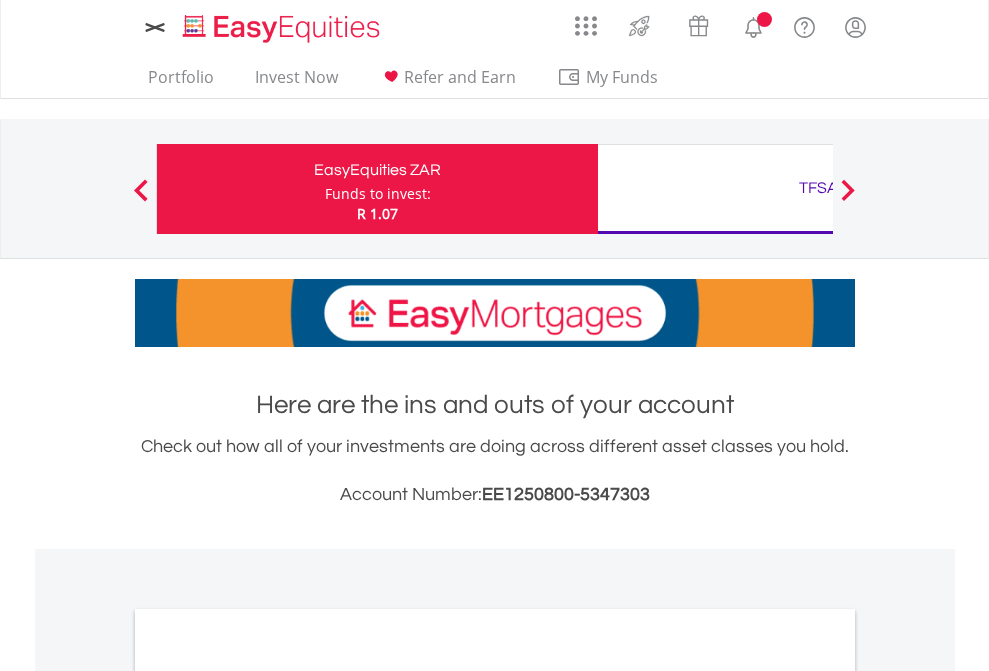scroll, scrollTop: 0, scrollLeft: 0, axis: both 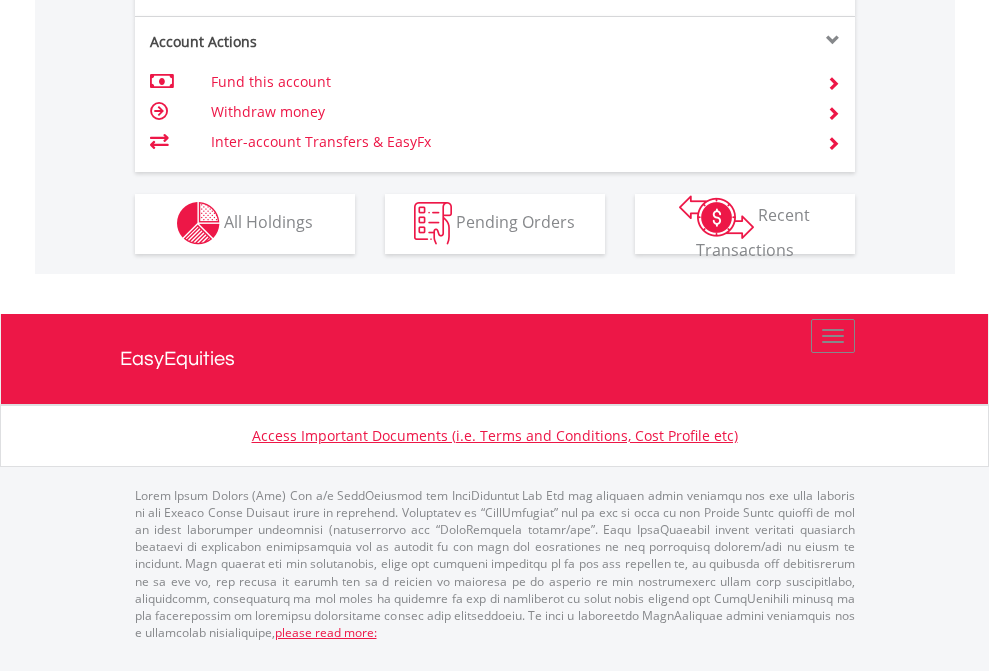 click on "Investment types" at bounding box center (706, -353) 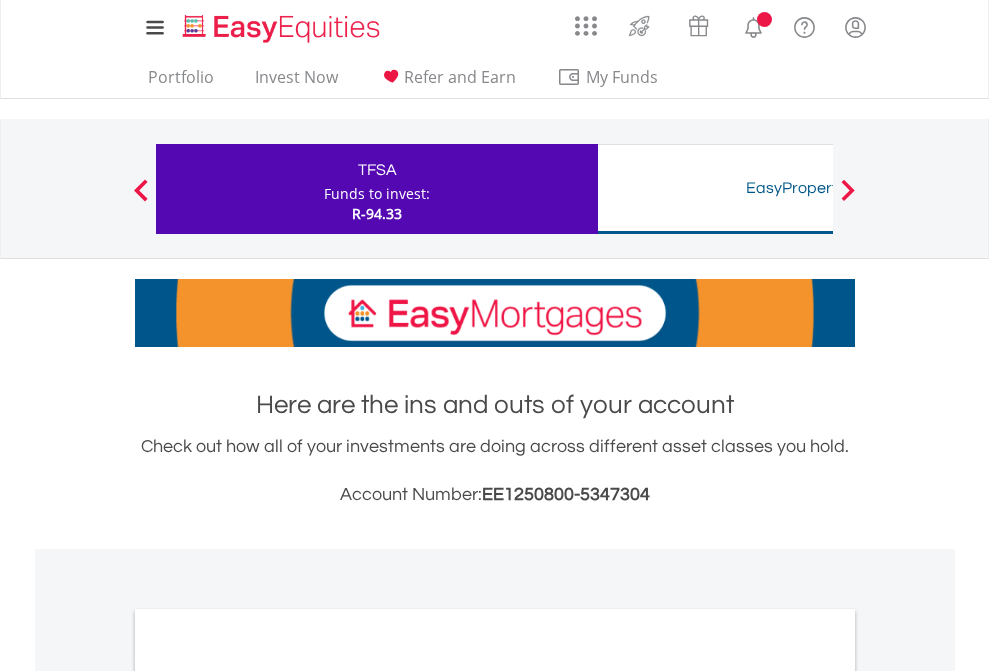 scroll, scrollTop: 0, scrollLeft: 0, axis: both 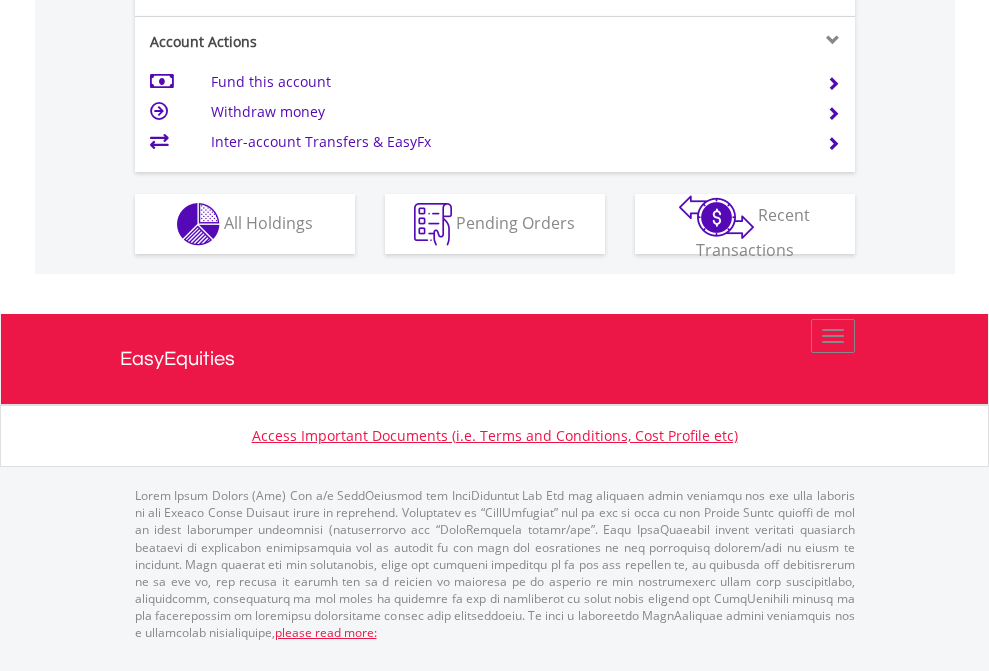 click on "Investment types" at bounding box center [706, -337] 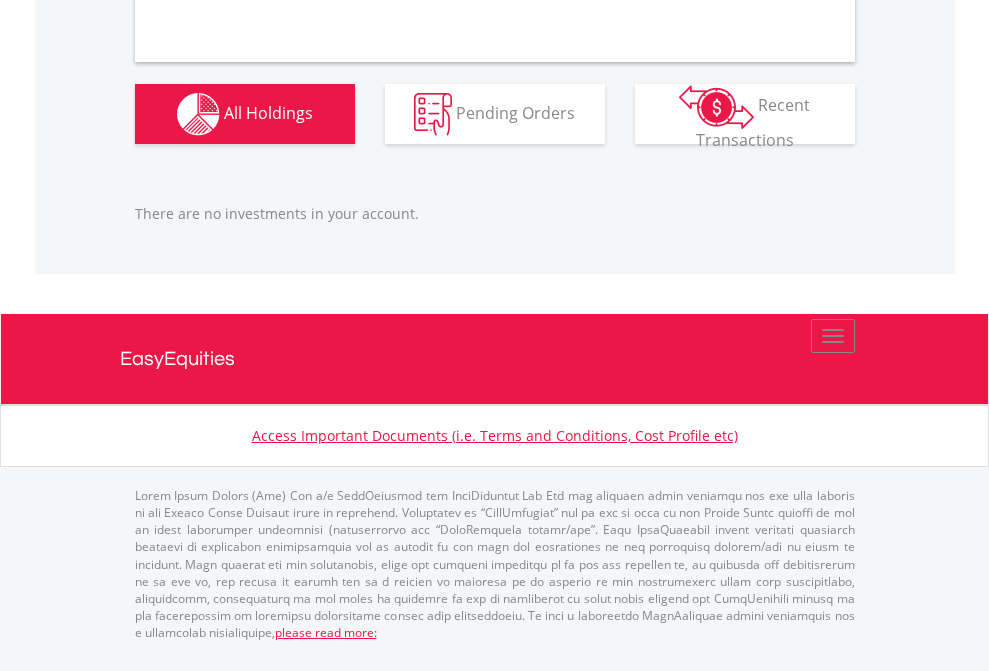 scroll, scrollTop: 1980, scrollLeft: 0, axis: vertical 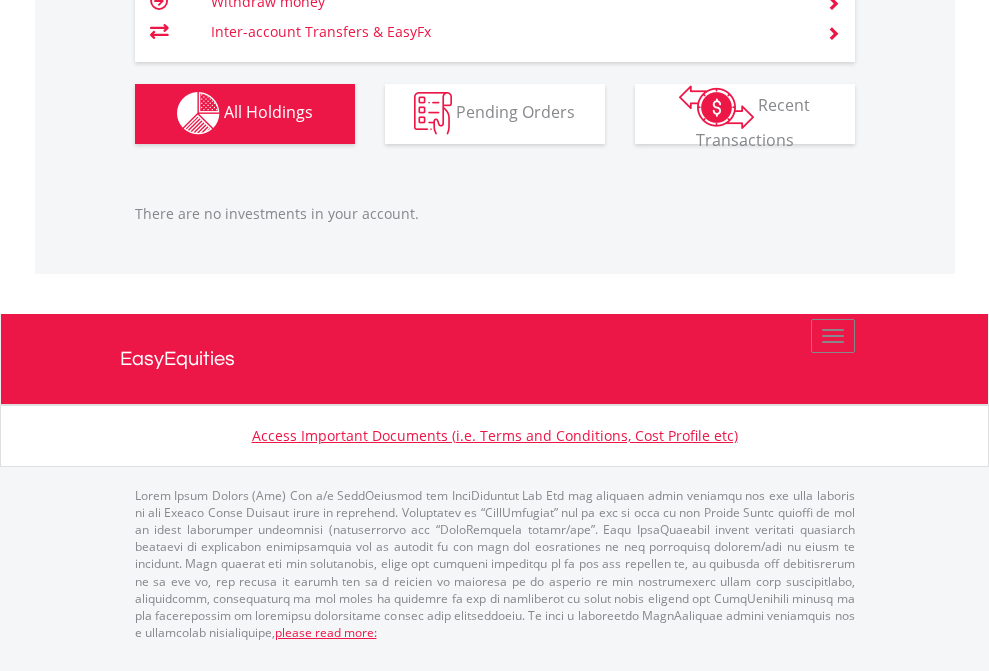 click on "TFSA" at bounding box center [818, -1142] 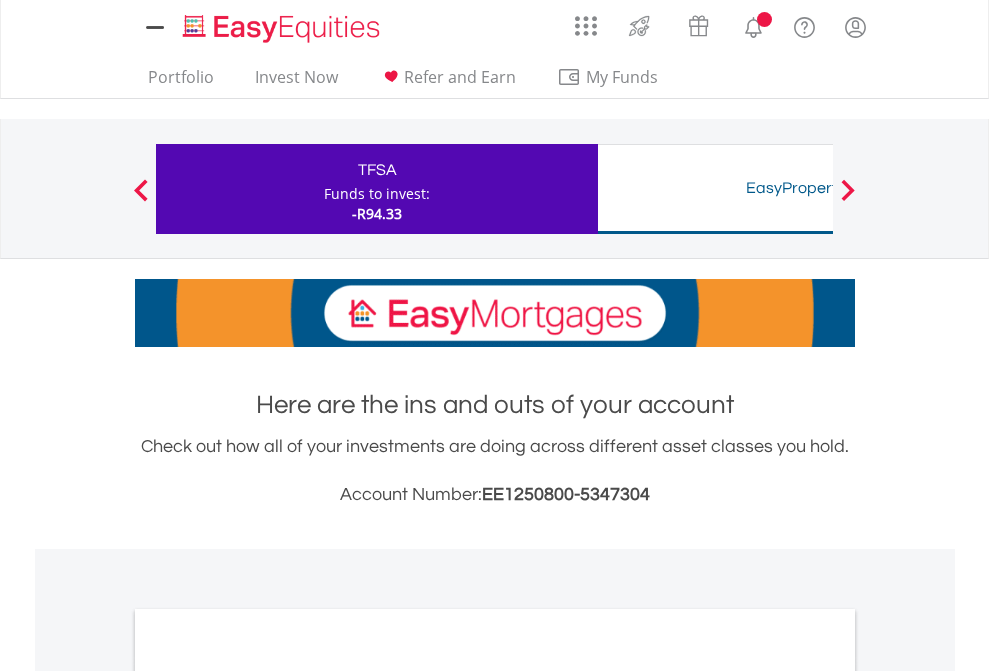 scroll, scrollTop: 0, scrollLeft: 0, axis: both 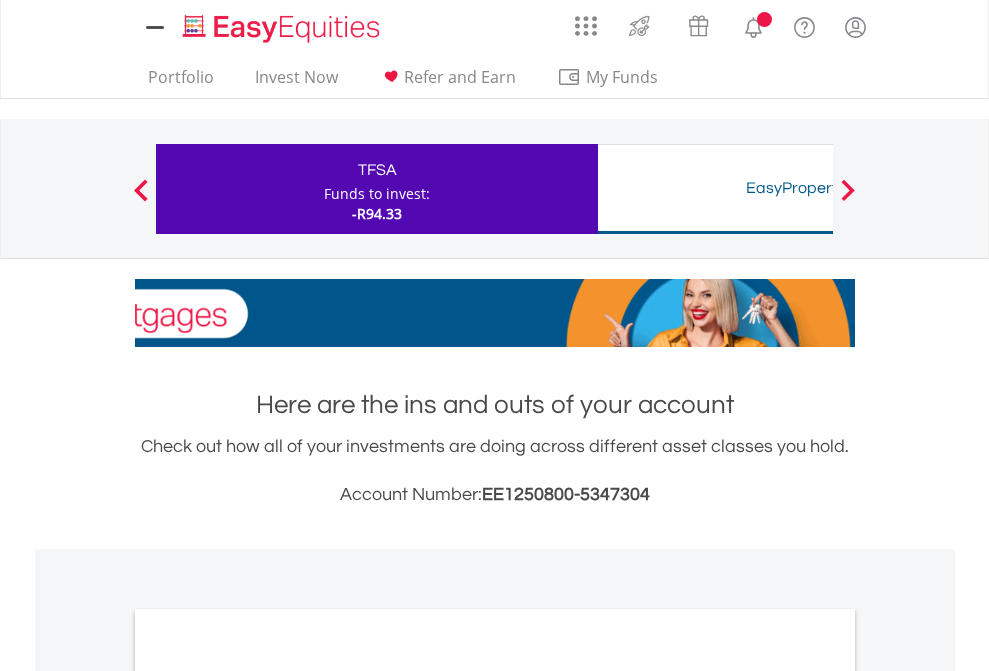 click on "All Holdings" at bounding box center [268, 1096] 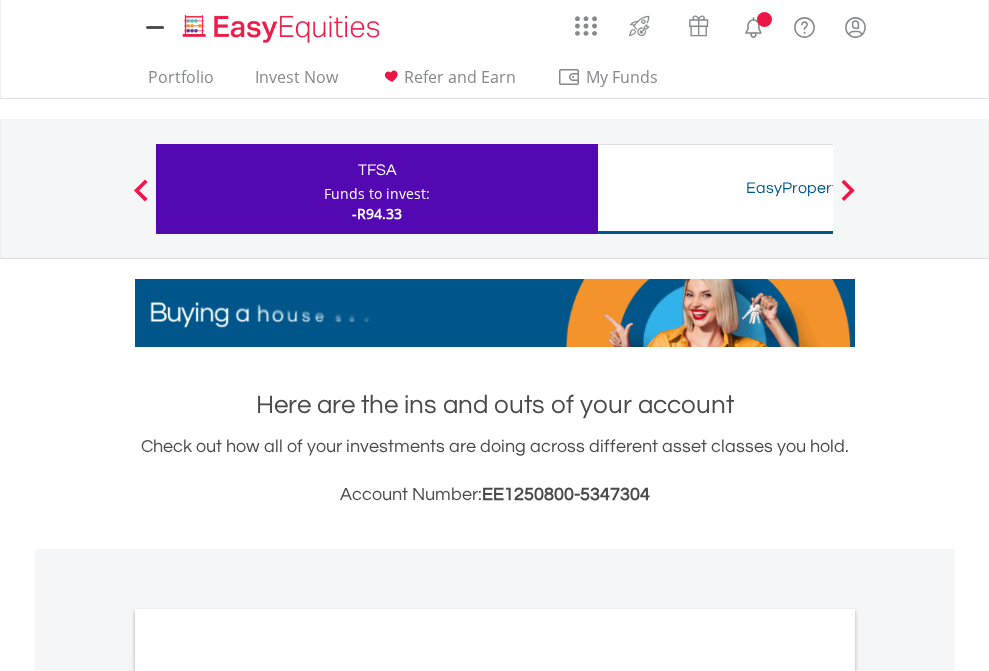 scroll, scrollTop: 1202, scrollLeft: 0, axis: vertical 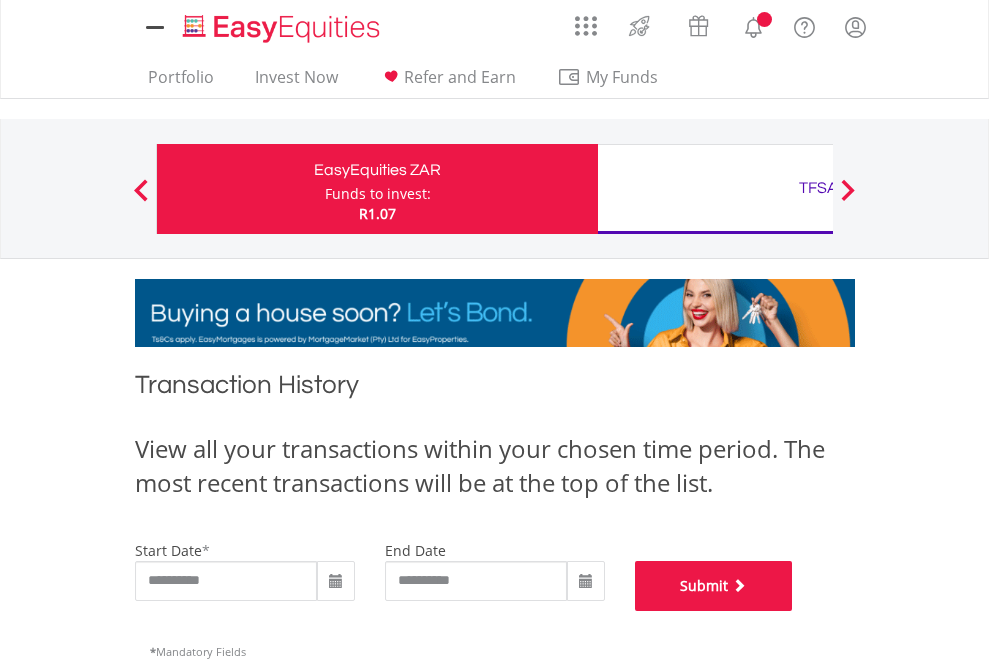 click on "Submit" at bounding box center [714, 586] 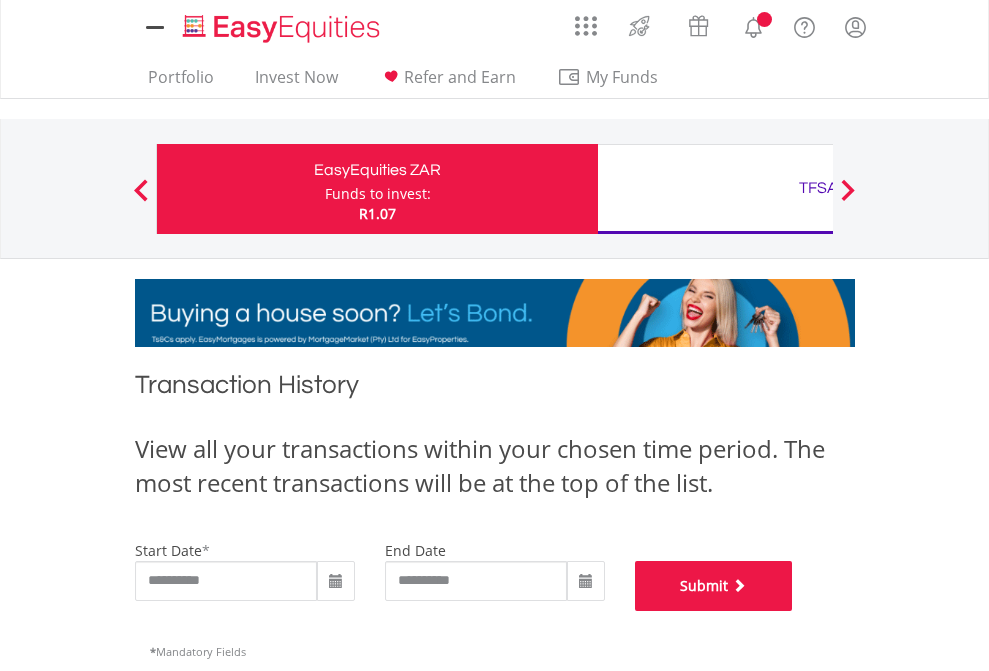 scroll, scrollTop: 811, scrollLeft: 0, axis: vertical 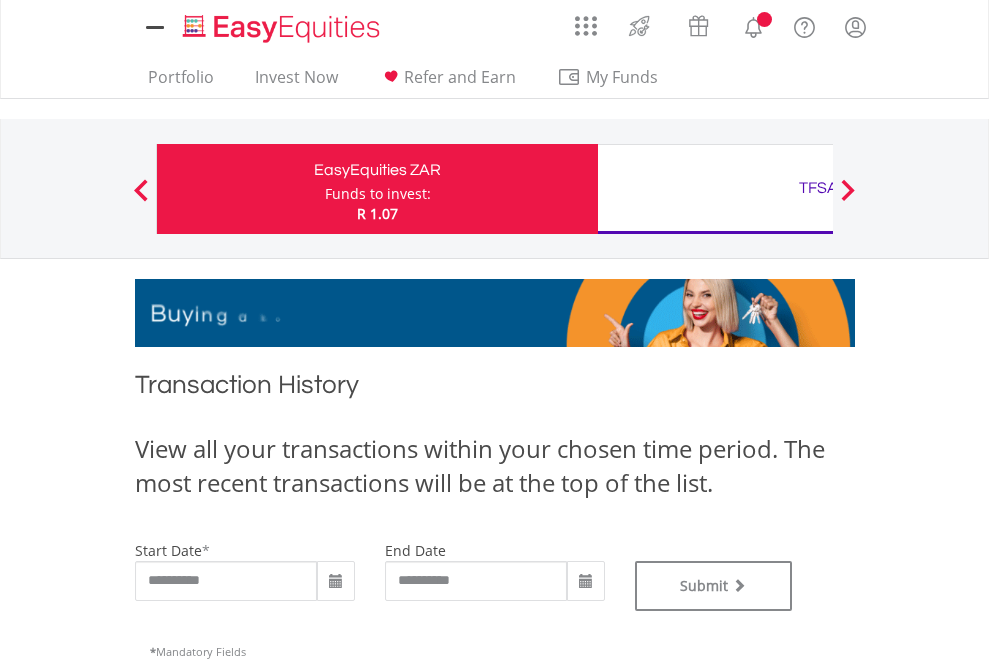 click on "TFSA" at bounding box center [818, 188] 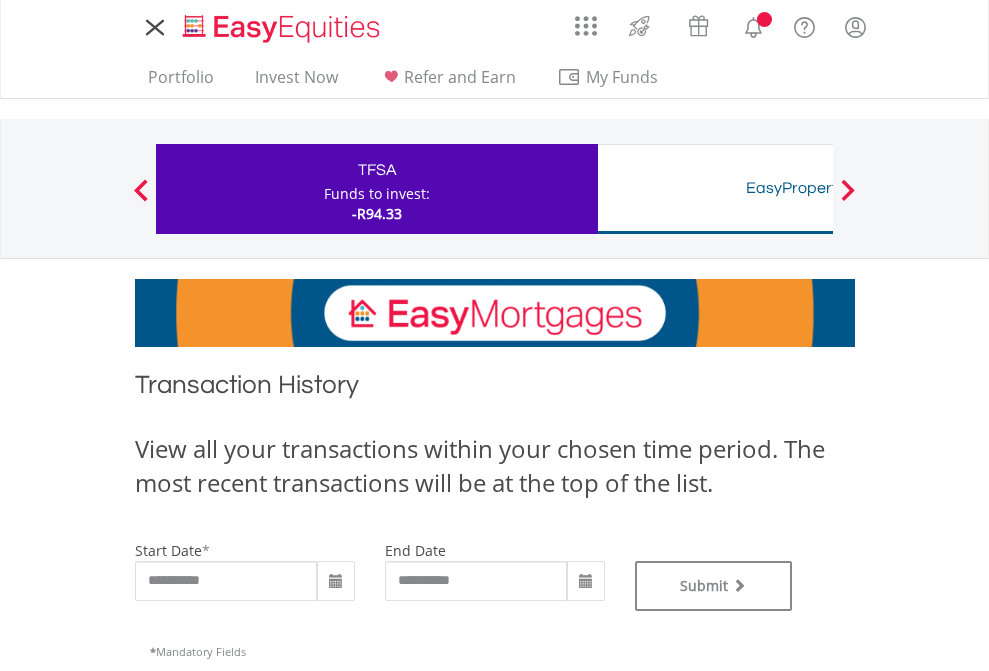 scroll, scrollTop: 0, scrollLeft: 0, axis: both 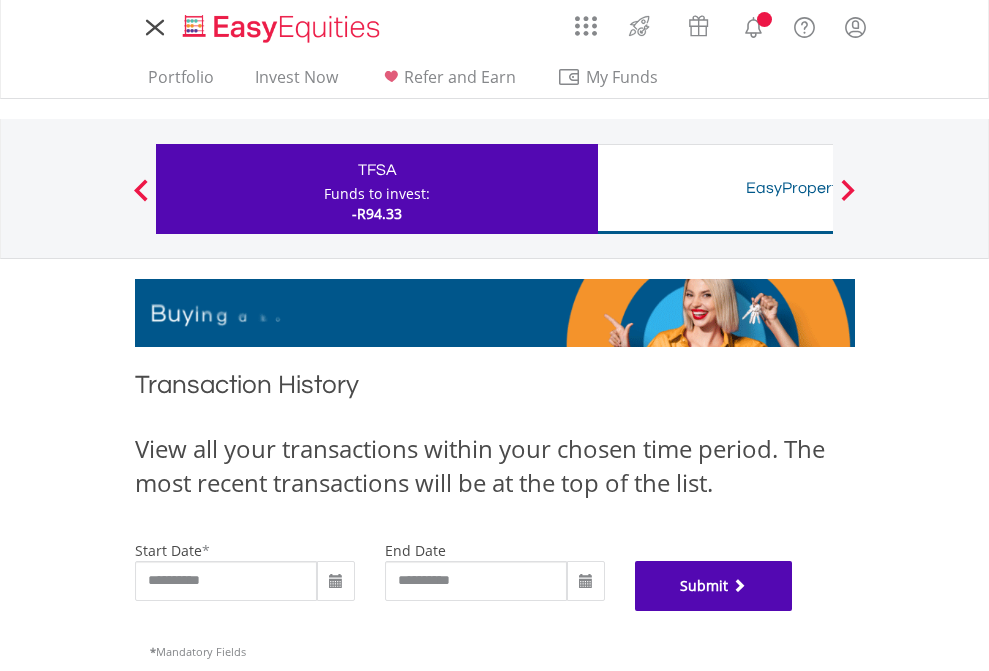 click on "Submit" at bounding box center [714, 586] 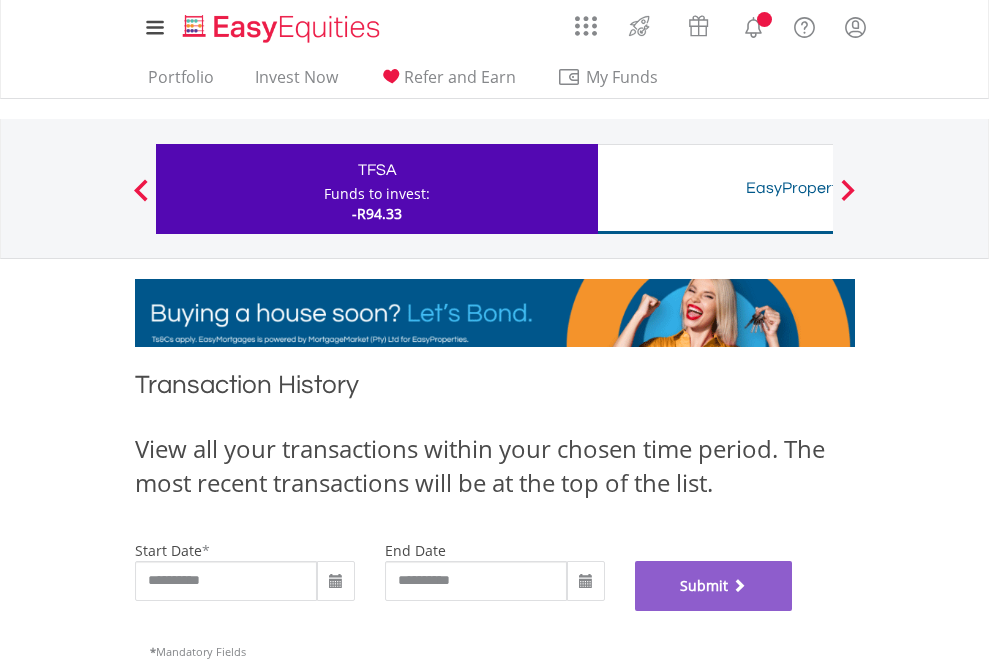 scroll, scrollTop: 811, scrollLeft: 0, axis: vertical 